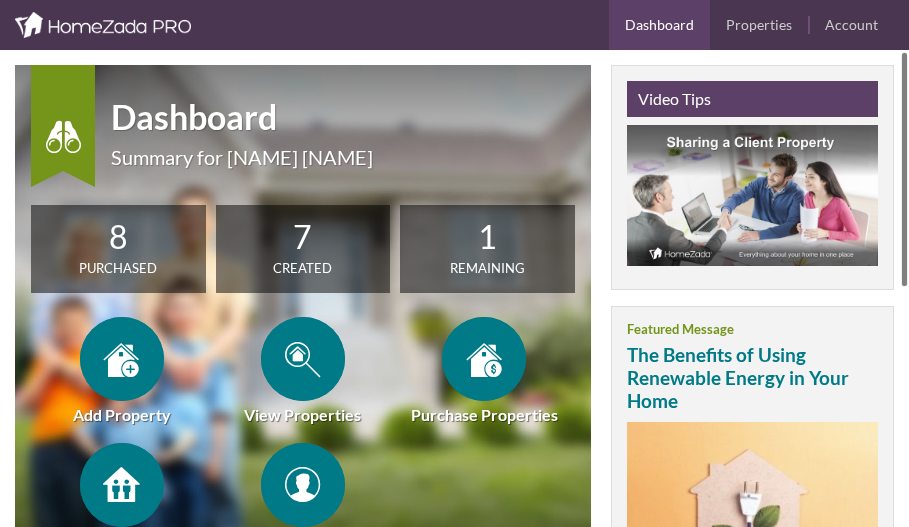 scroll, scrollTop: 0, scrollLeft: 0, axis: both 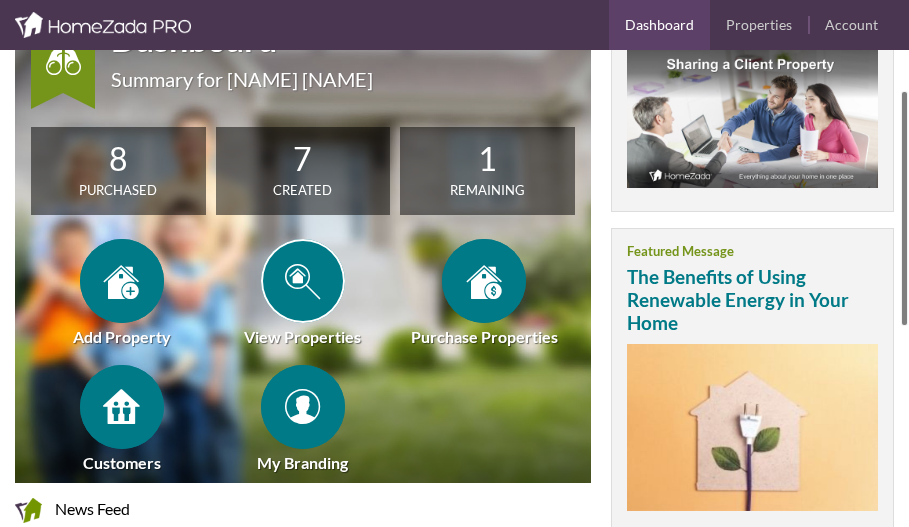 click at bounding box center [302, 281] 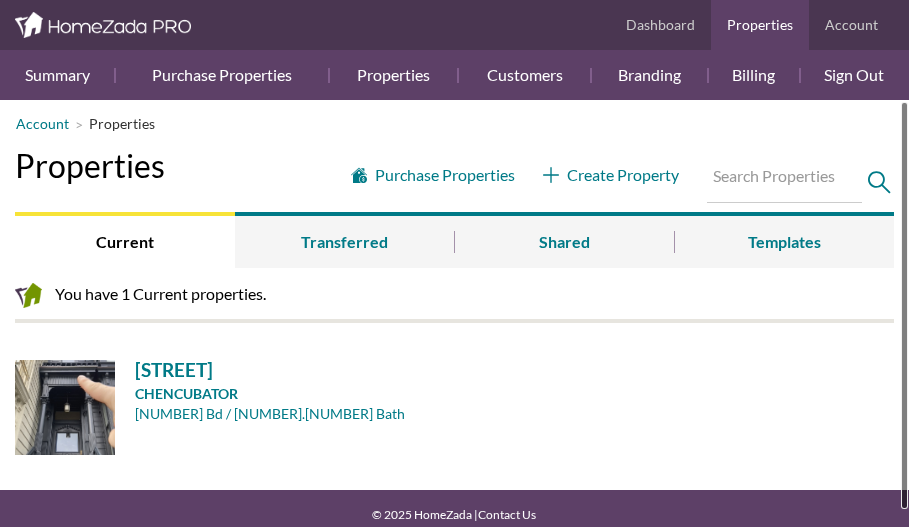 scroll, scrollTop: 0, scrollLeft: 0, axis: both 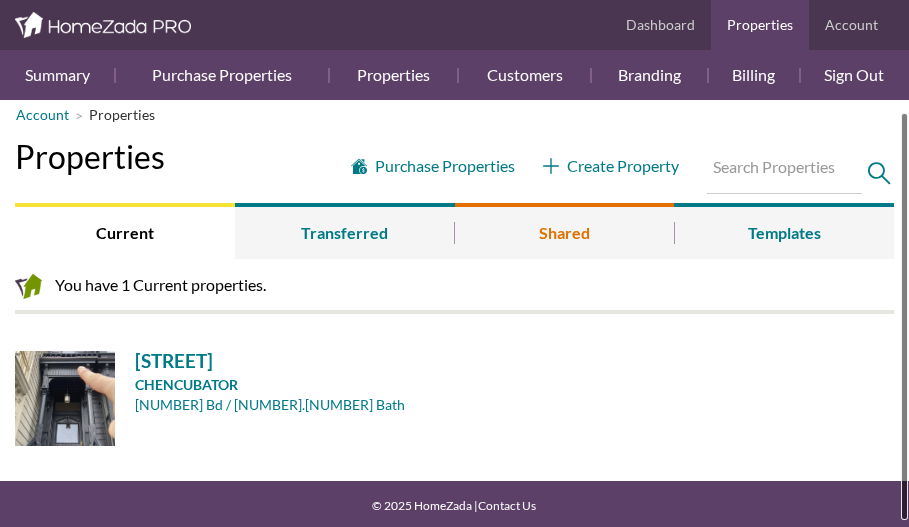 click on "Shared" at bounding box center [565, 231] 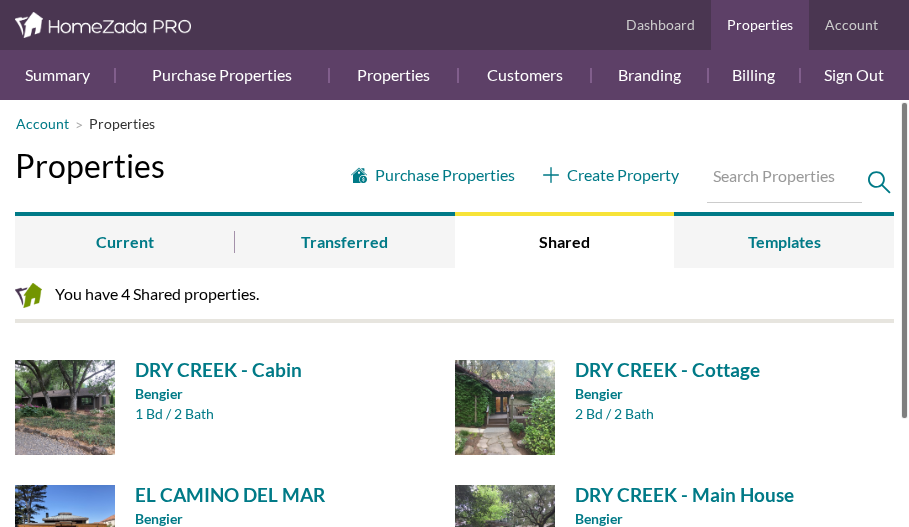 scroll, scrollTop: 0, scrollLeft: 0, axis: both 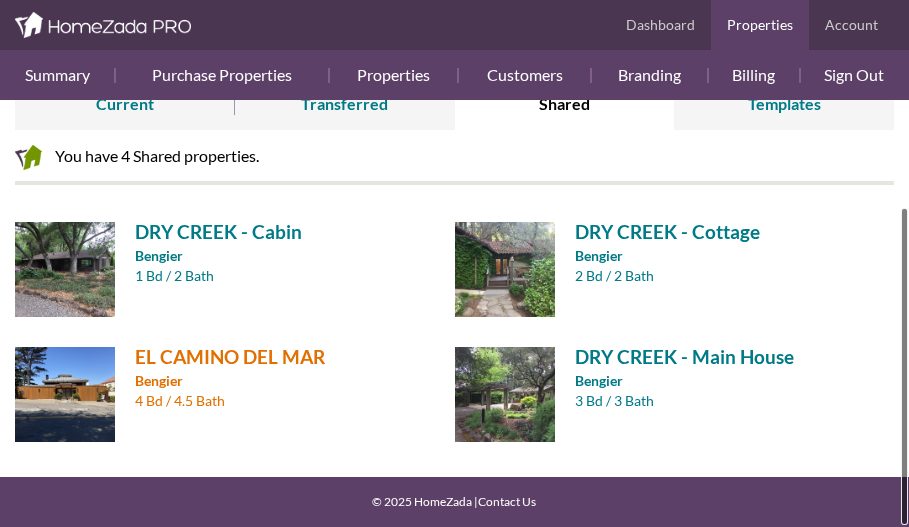 click on "EL CAMINO DEL MAR" at bounding box center [287, 356] 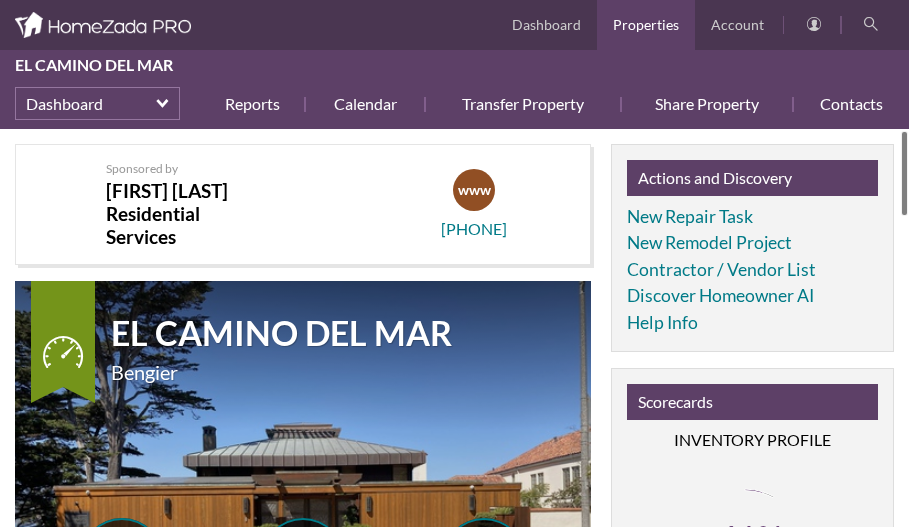 scroll, scrollTop: 0, scrollLeft: 0, axis: both 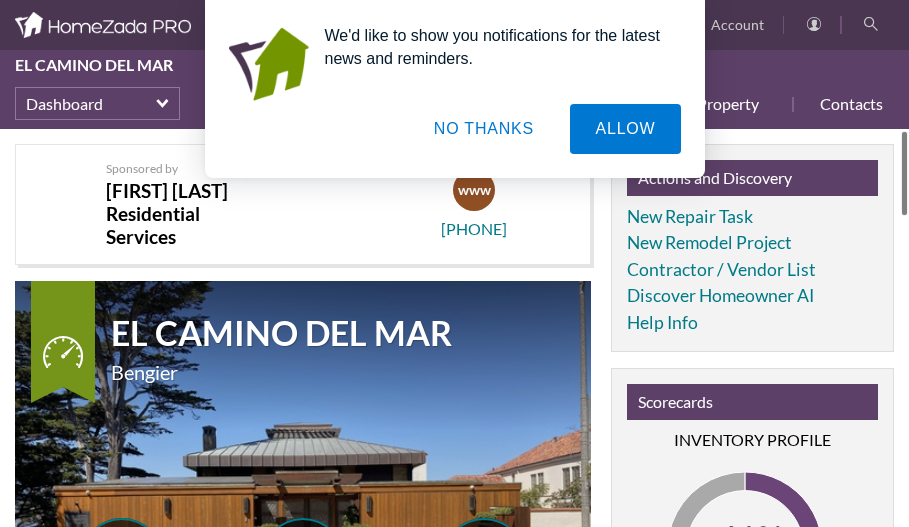 click on "NO THANKS" at bounding box center [484, 129] 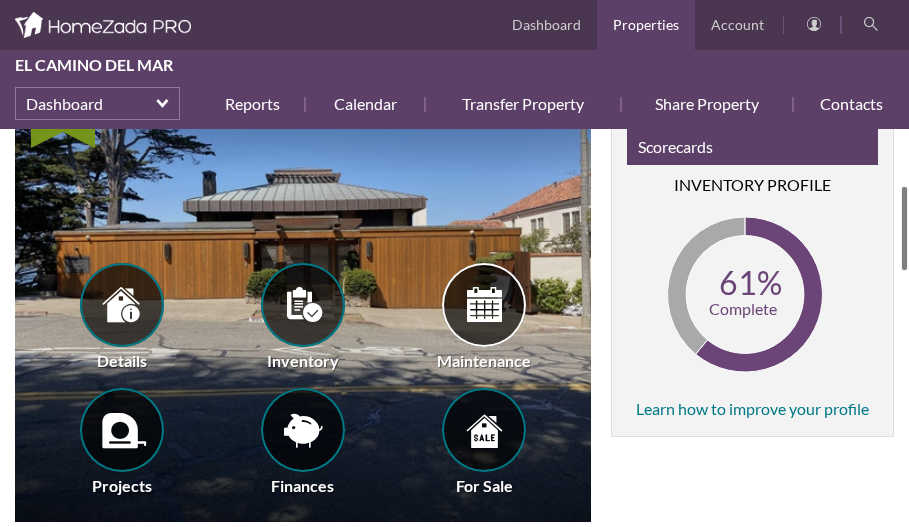 click at bounding box center [484, 305] 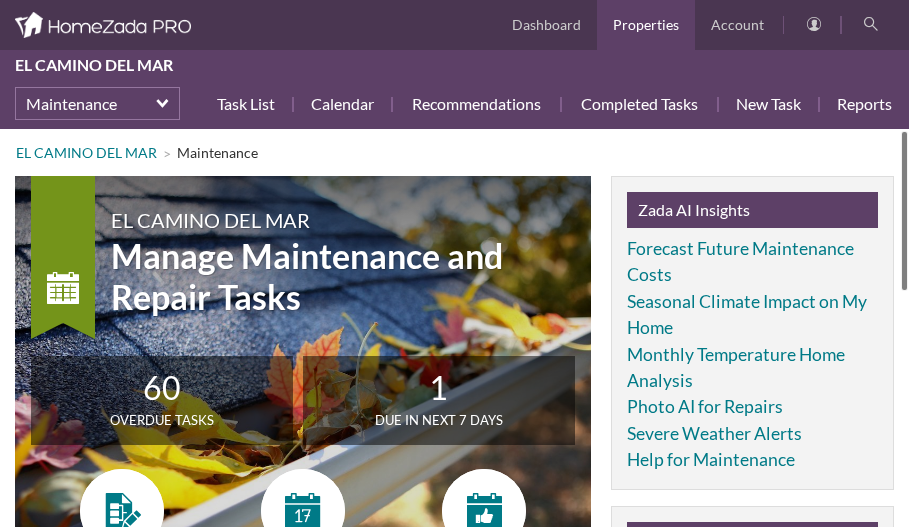 scroll, scrollTop: 0, scrollLeft: 0, axis: both 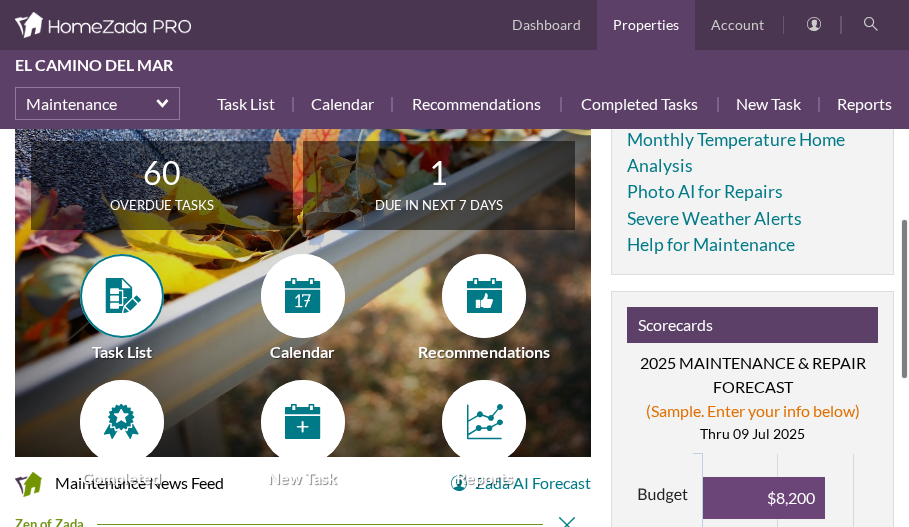 click at bounding box center (122, 295) 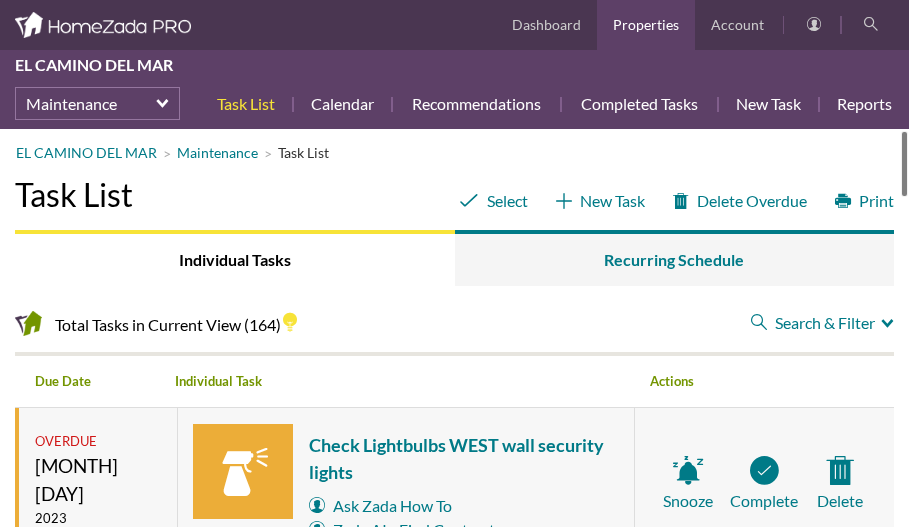 scroll, scrollTop: 0, scrollLeft: 0, axis: both 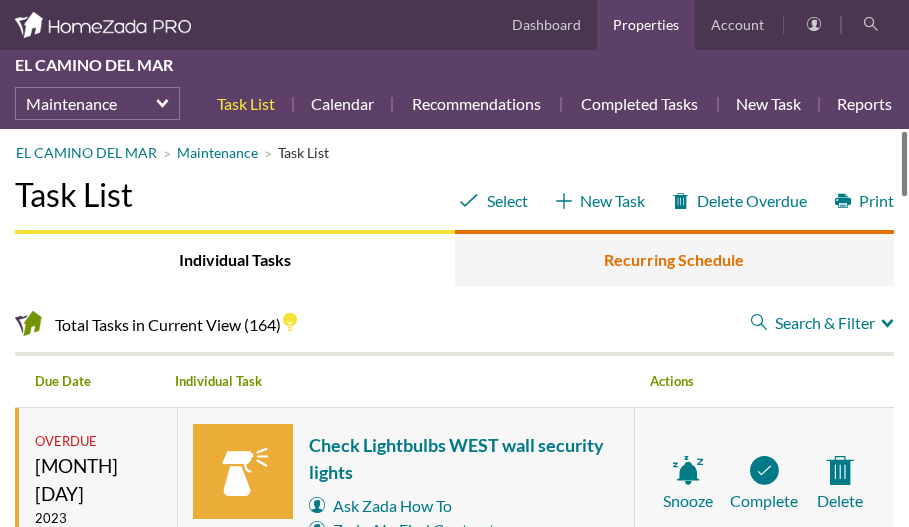 click on "Recurring Schedule" at bounding box center (675, 258) 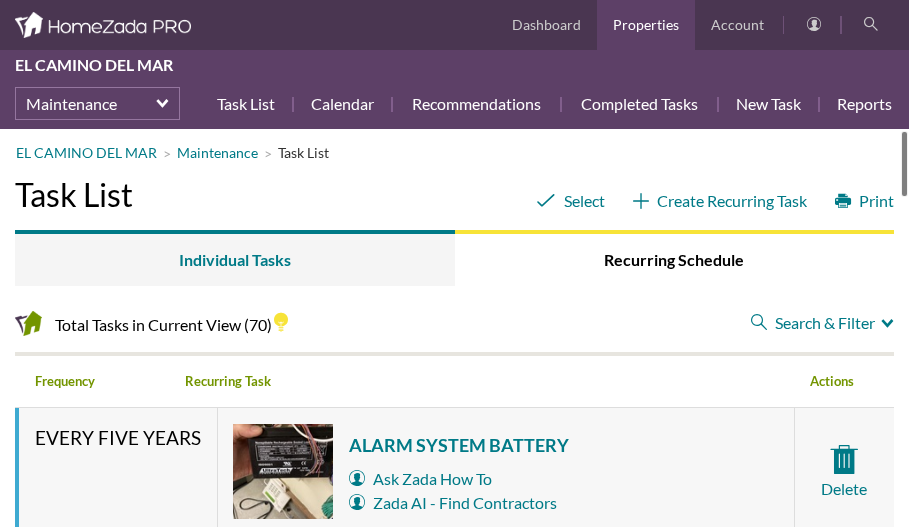 scroll, scrollTop: 0, scrollLeft: 0, axis: both 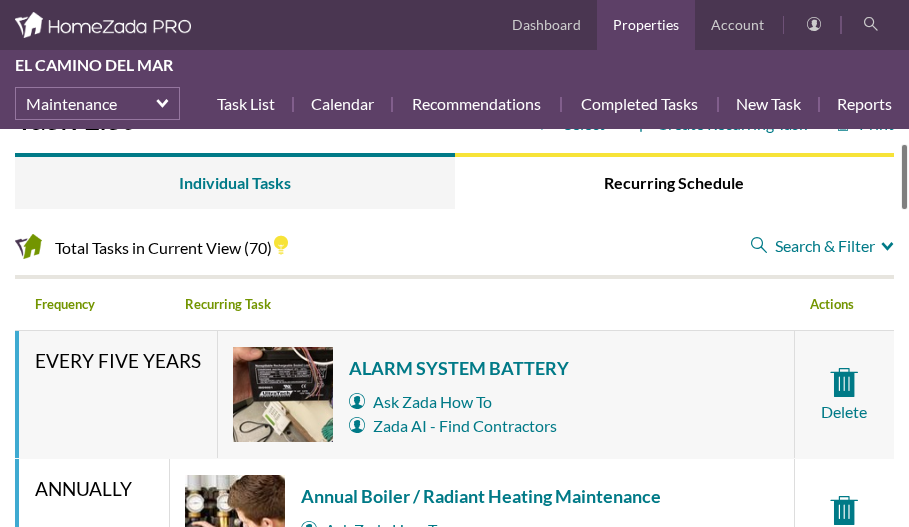 click at bounding box center [763, 245] 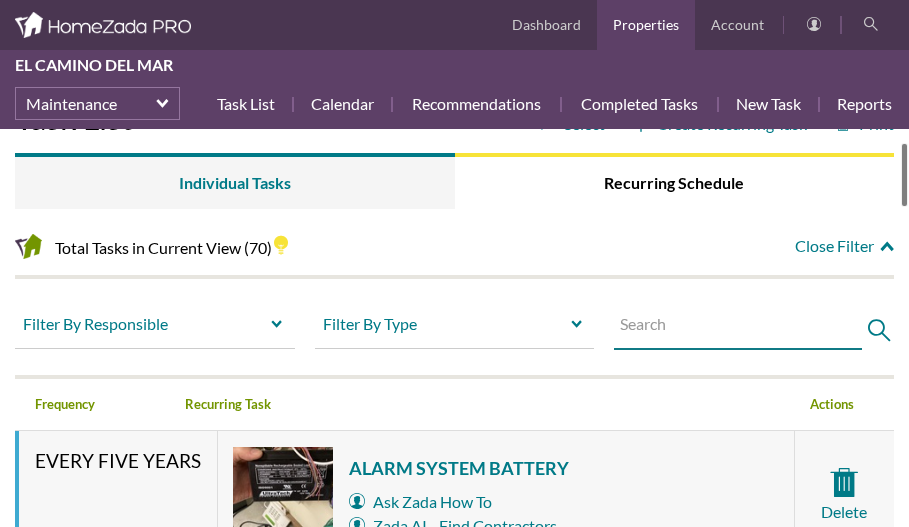 click at bounding box center [738, 328] 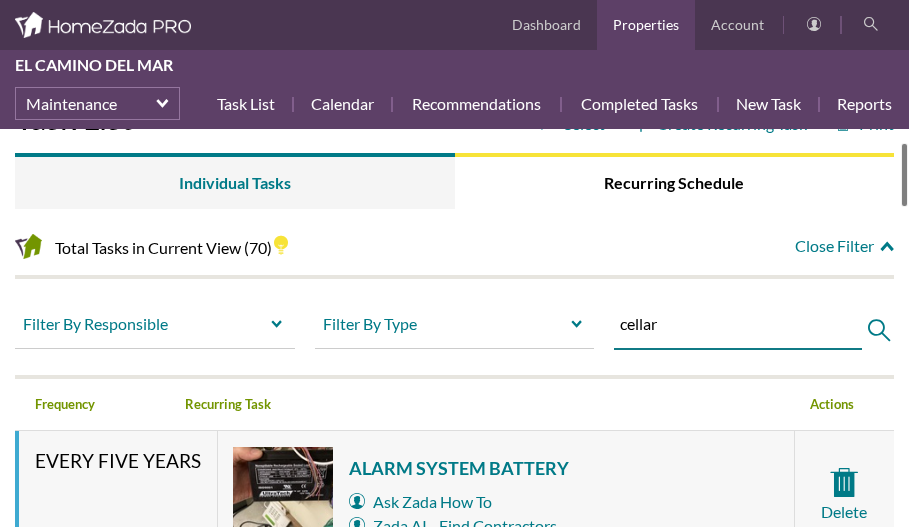 type on "cellar" 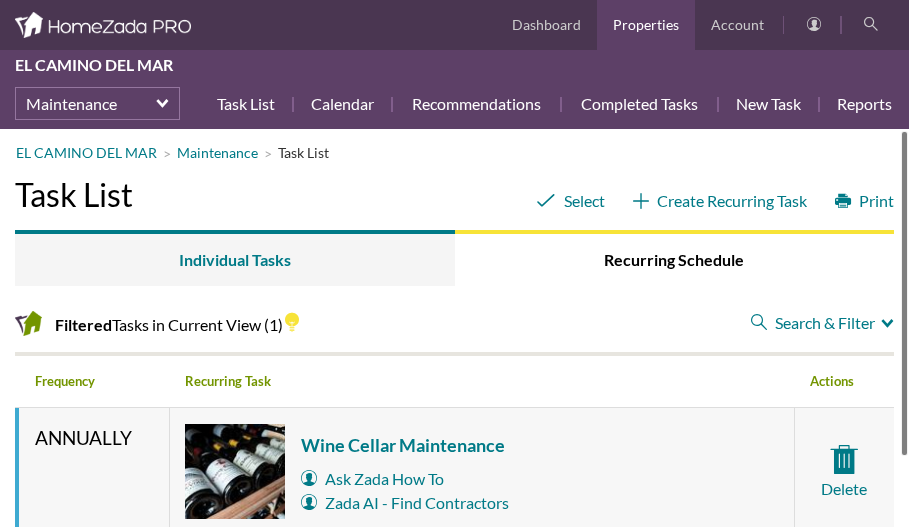 scroll, scrollTop: 0, scrollLeft: 0, axis: both 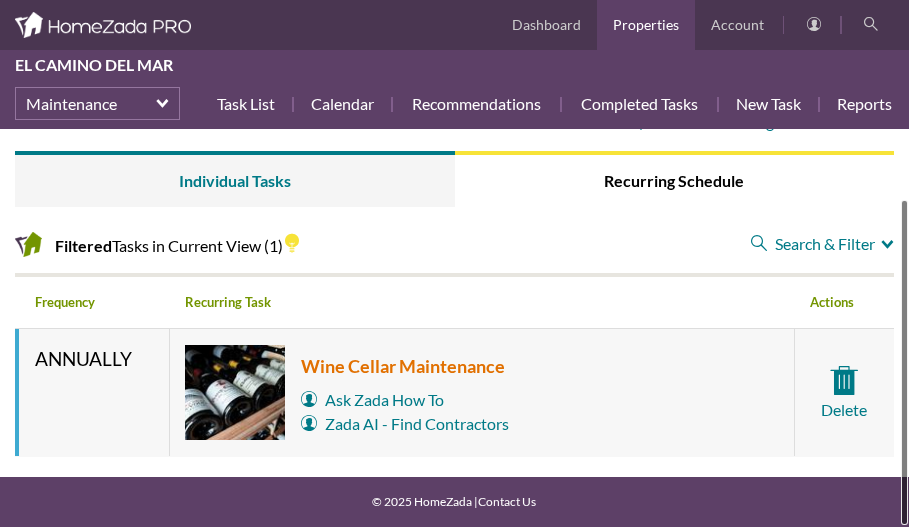 click on "Wine Cellar Maintenance" at bounding box center (405, 366) 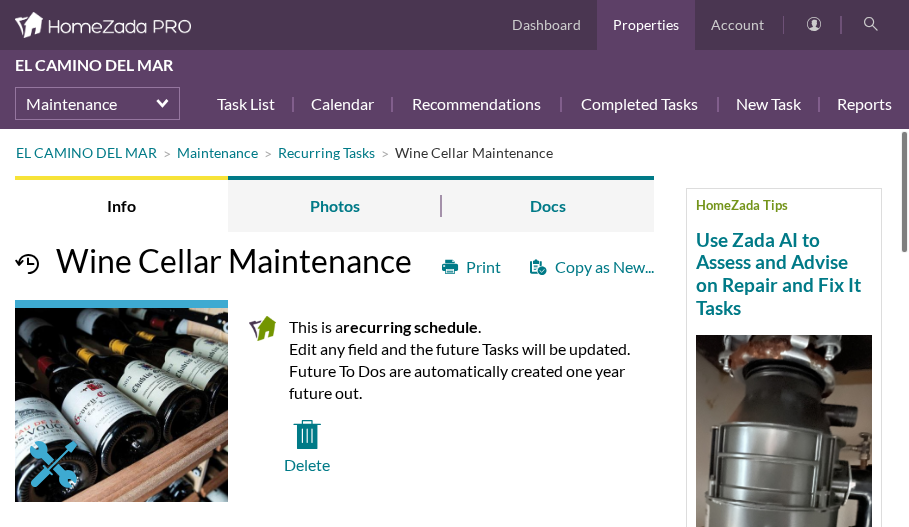 scroll, scrollTop: 0, scrollLeft: 0, axis: both 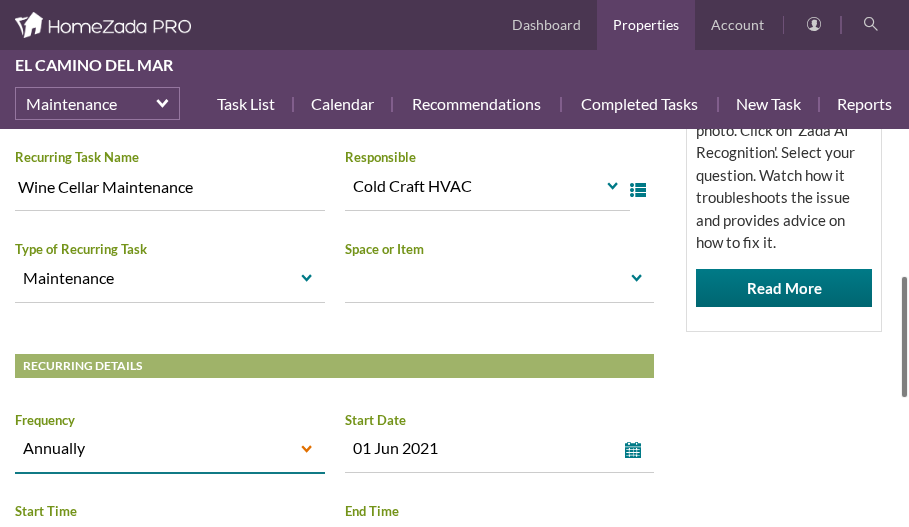 click on "select" at bounding box center (307, 448) 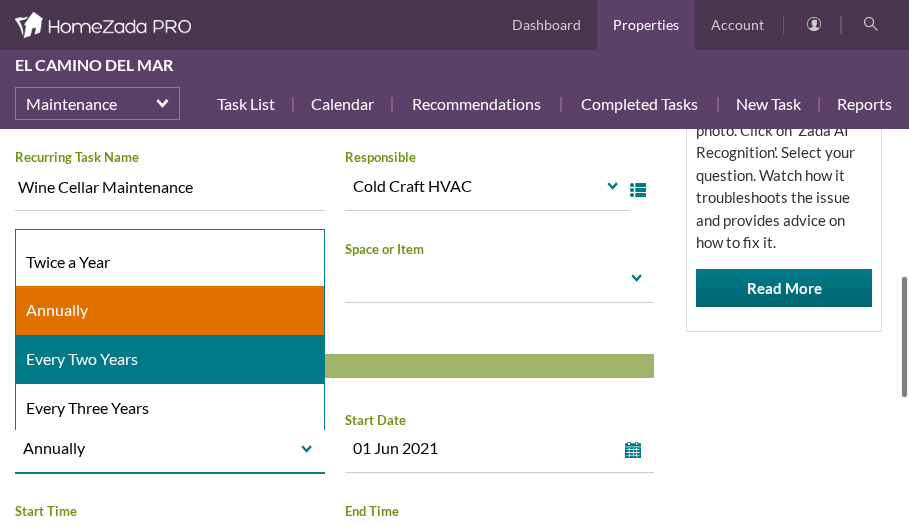 scroll, scrollTop: 417, scrollLeft: 0, axis: vertical 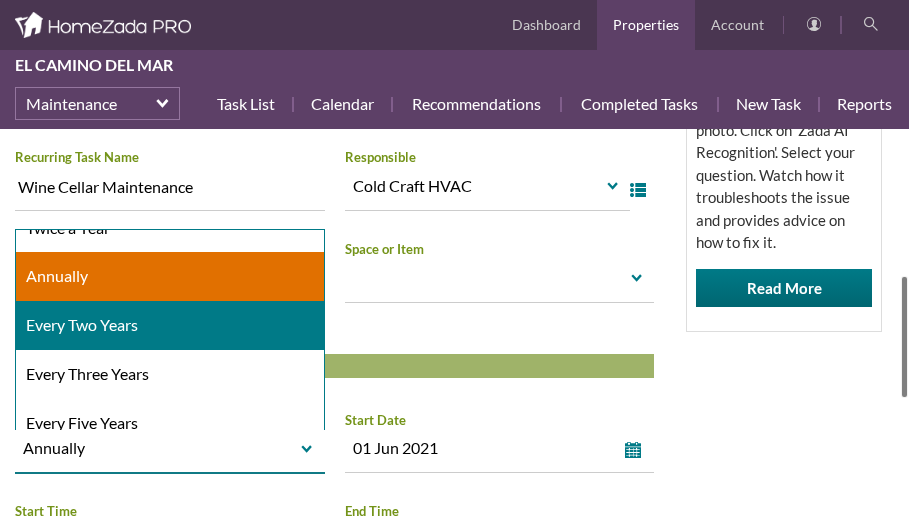 click on "Every Two Years" at bounding box center (170, 325) 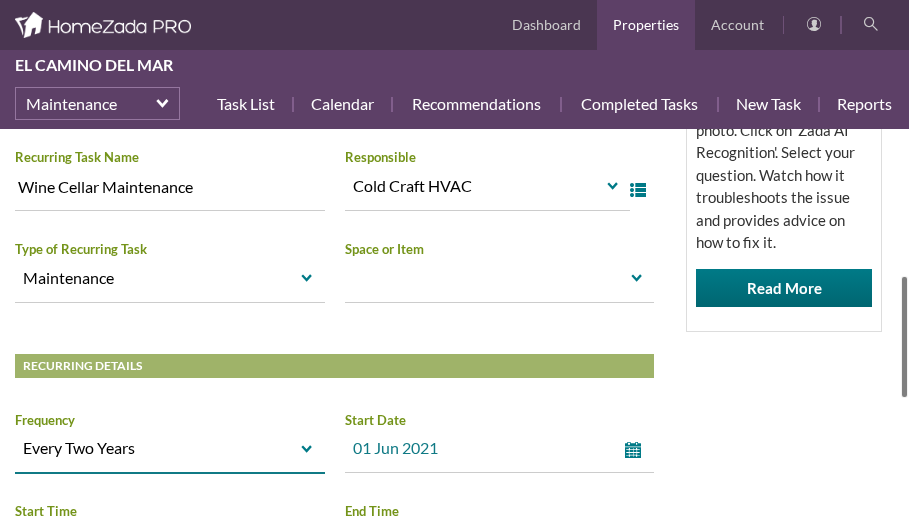 click on "select" at bounding box center [637, 450] 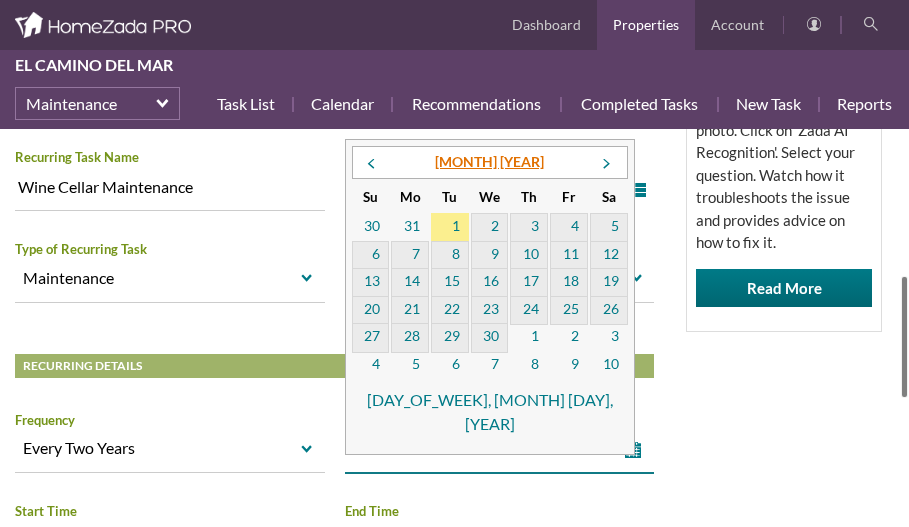 click on "[MONTH] [YEAR]" at bounding box center (490, 162) 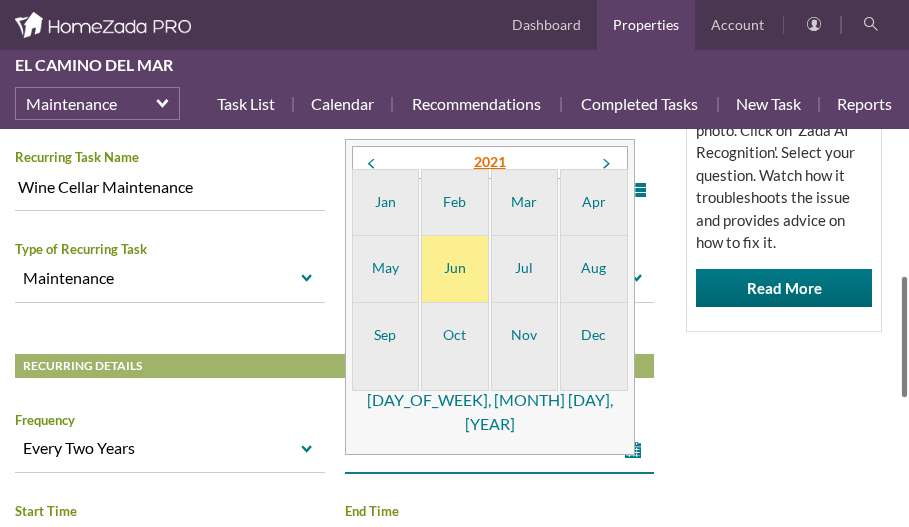 click on "2021" at bounding box center (490, 162) 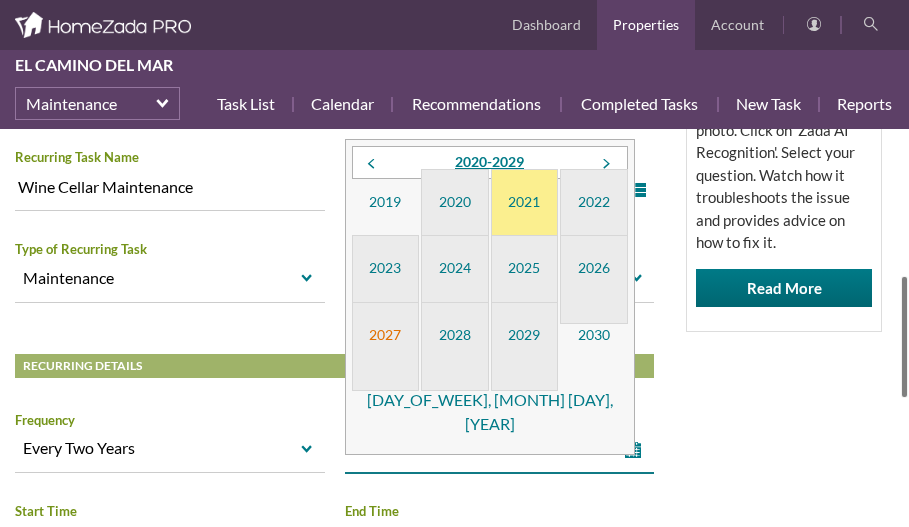 click on "2027" at bounding box center (386, 346) 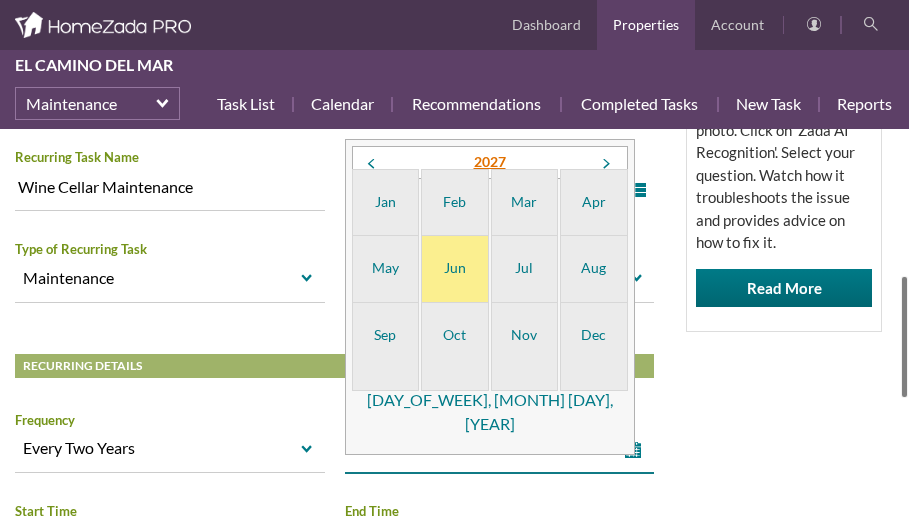 click on "2027" at bounding box center [490, 162] 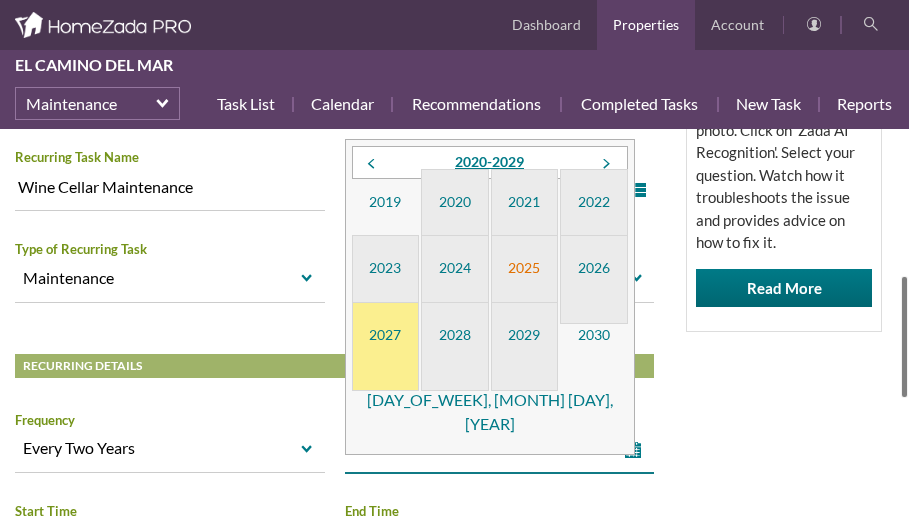 click on "2025" at bounding box center [525, 279] 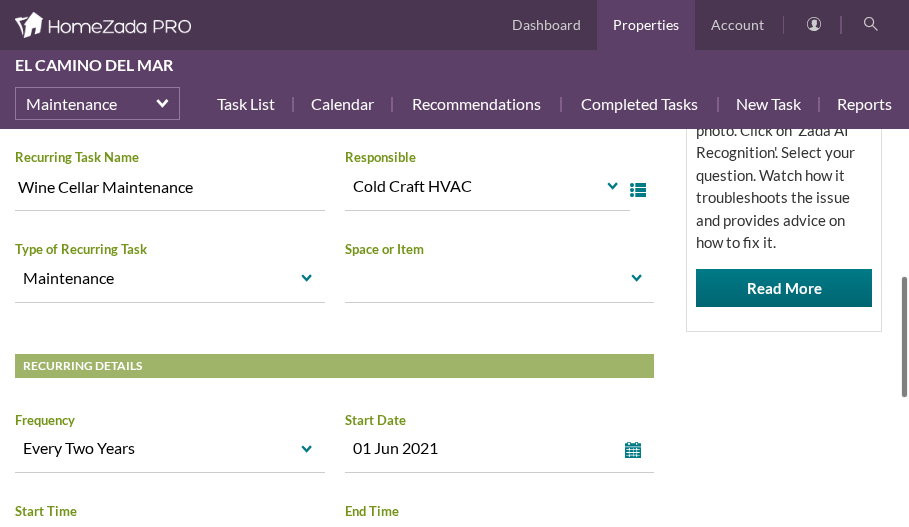 click on "HomeZada Tips
Use Zada AI to Assess and Advise on Repair and Fix It Tasks
Create new one time task. Upload then select the photo. Click on 'Zada AI Recognition'. Select your question. Watch how it troubleshoots the issue and provides advice on how to fix it.
Read More" at bounding box center (784, 101) 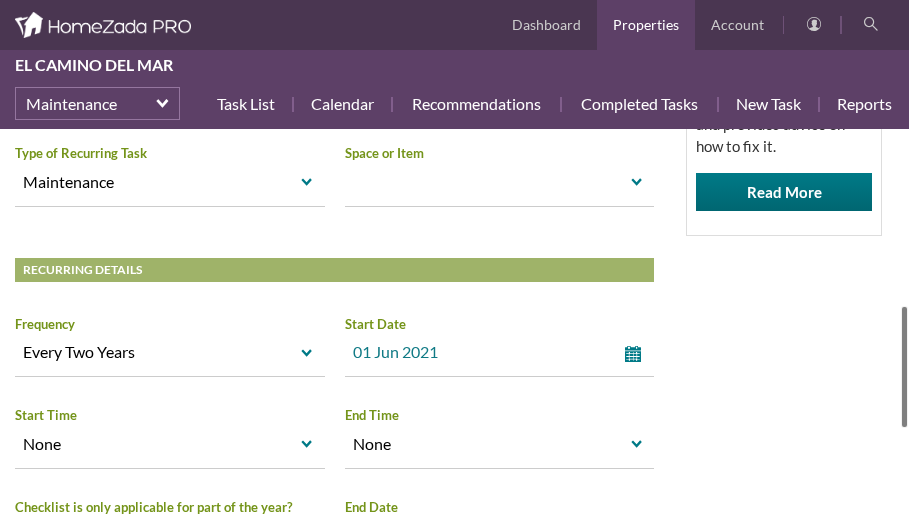 click on "select" at bounding box center (637, 354) 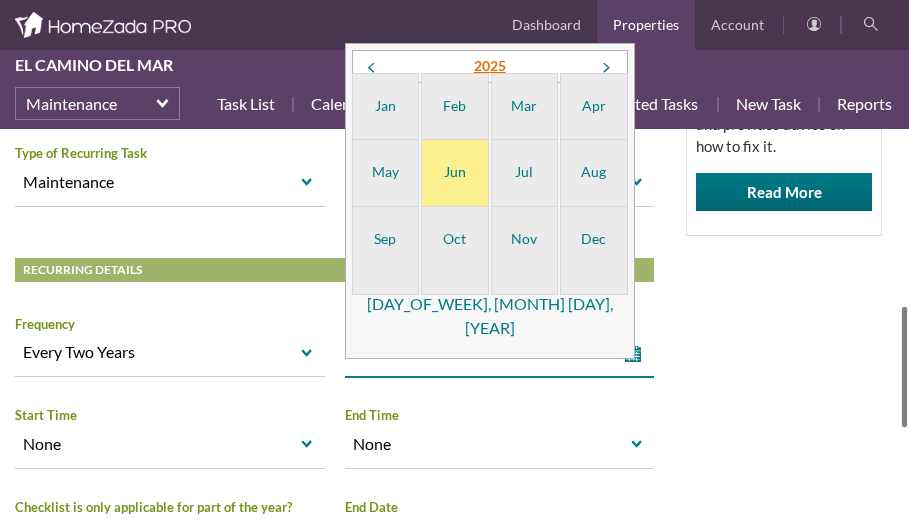 click on "2025" at bounding box center [490, 66] 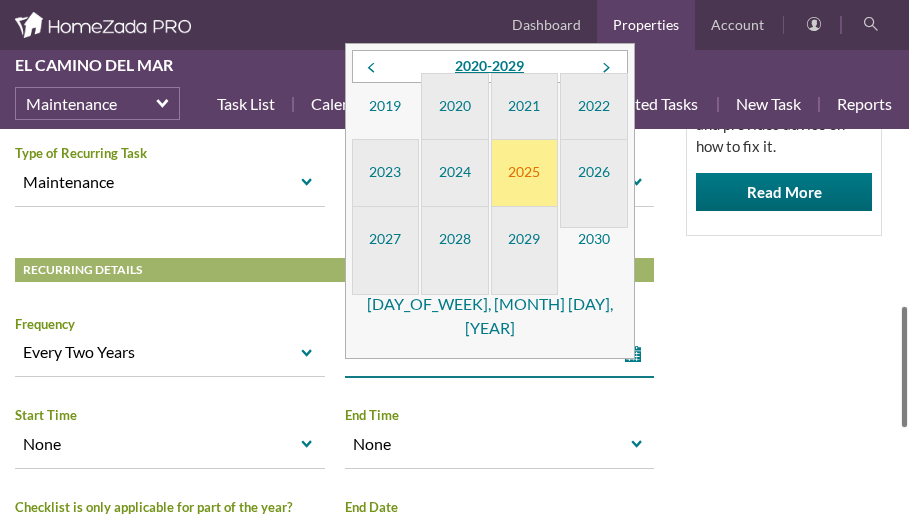 click on "2025" at bounding box center [525, 183] 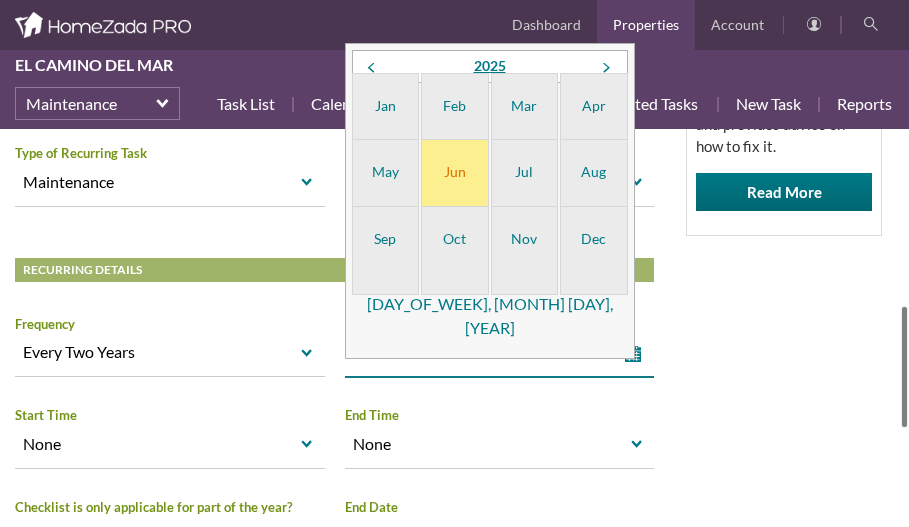 click on "Jun" at bounding box center [455, 183] 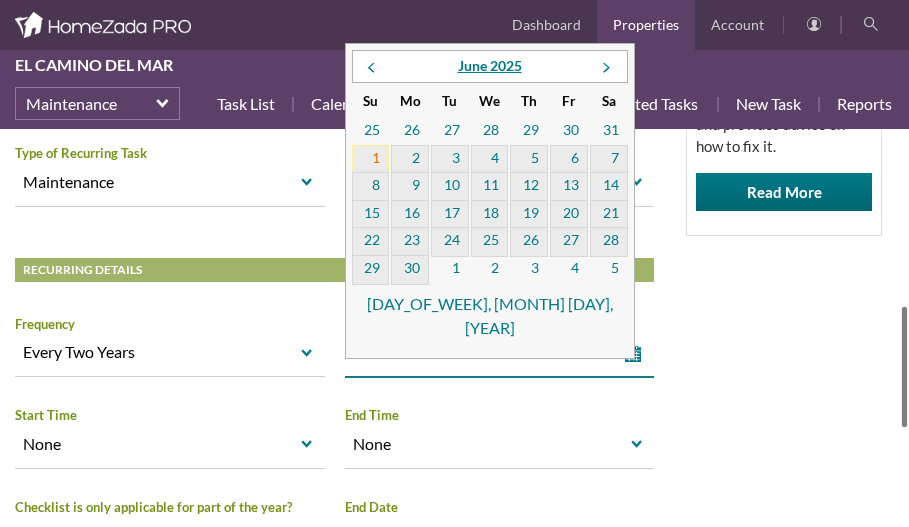 click on "1" at bounding box center (371, 160) 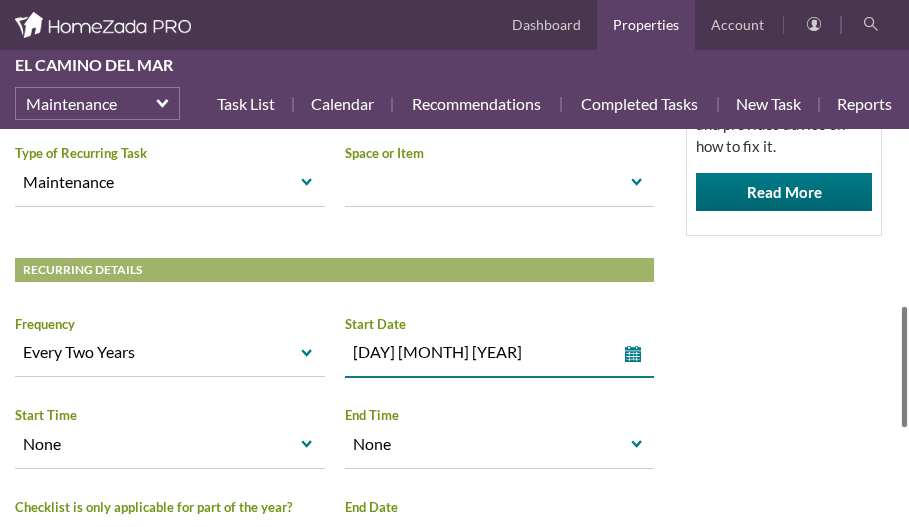 click on "[DAY] [MONTH] [YEAR]" at bounding box center [485, 352] 